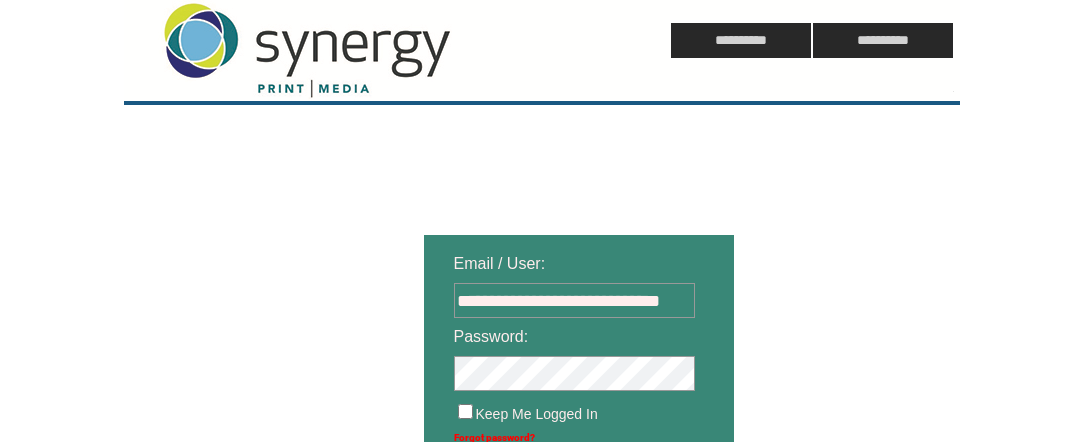 scroll, scrollTop: 0, scrollLeft: 0, axis: both 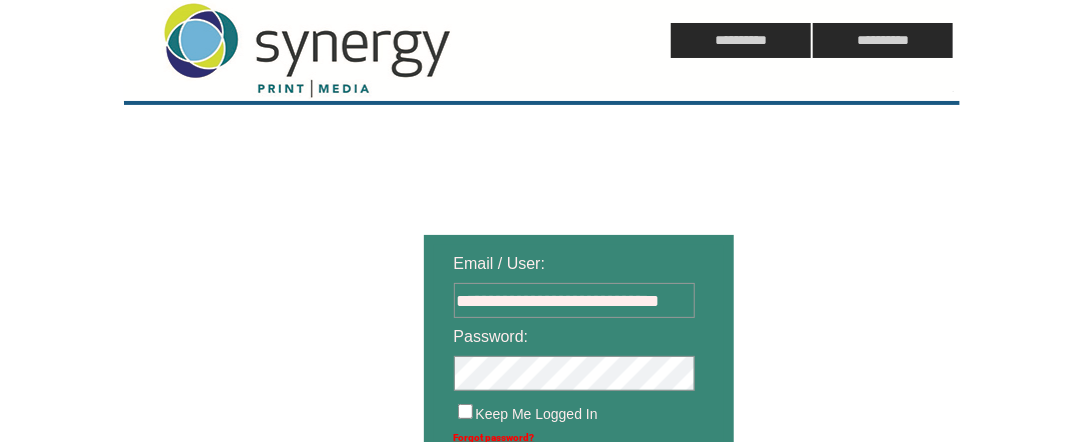 click on "**********" at bounding box center (574, 300) 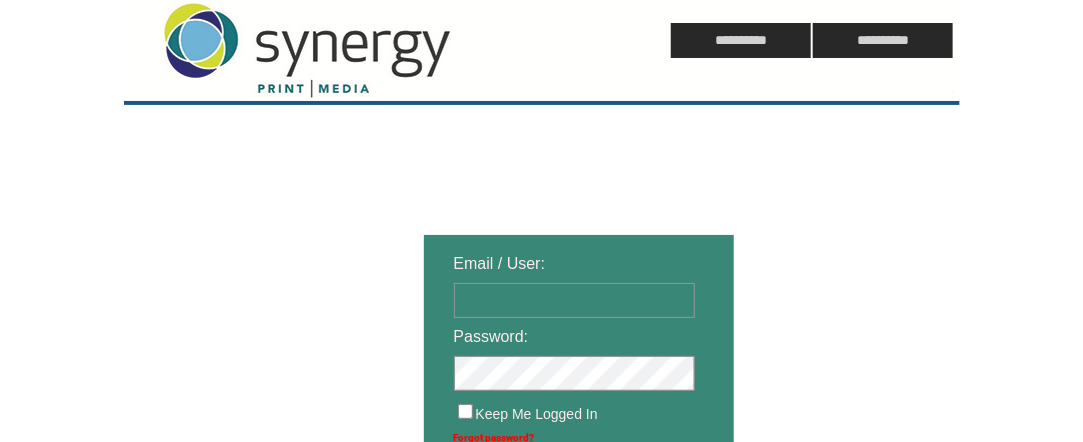scroll, scrollTop: 0, scrollLeft: 0, axis: both 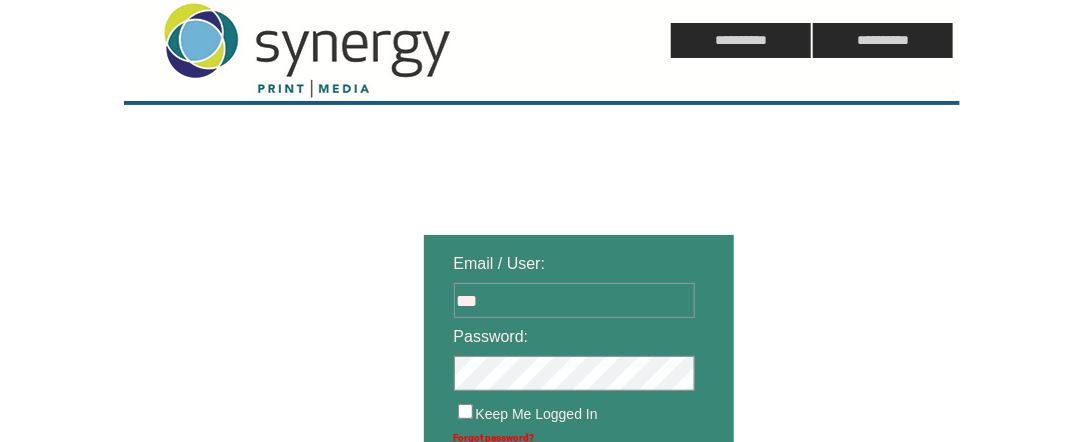 type on "**********" 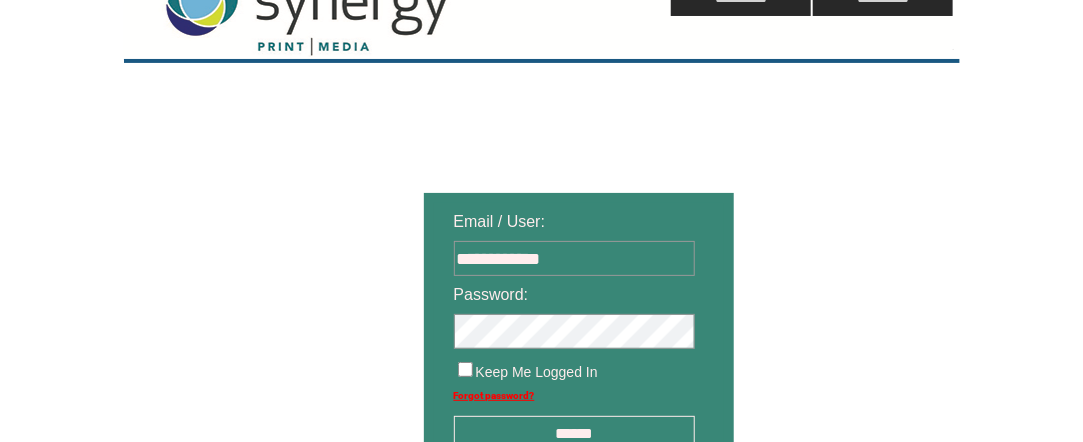 scroll, scrollTop: 100, scrollLeft: 0, axis: vertical 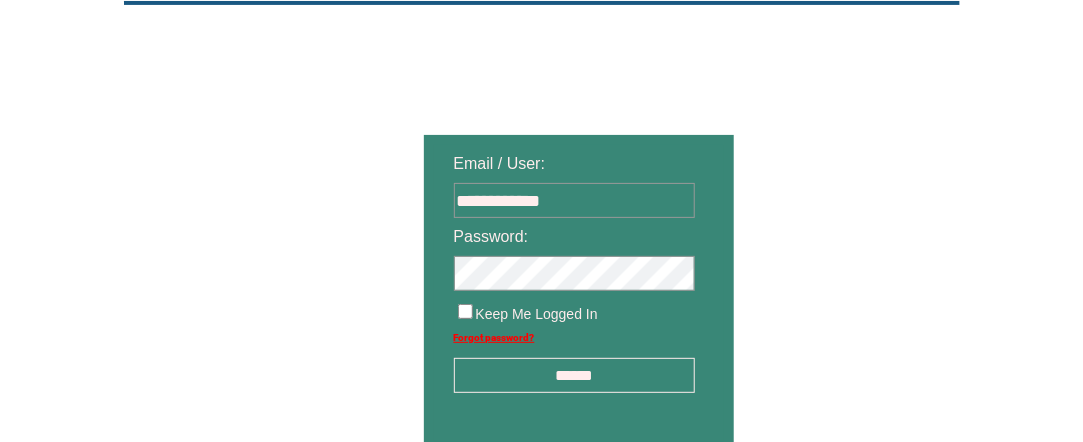 click on "******" at bounding box center [574, 375] 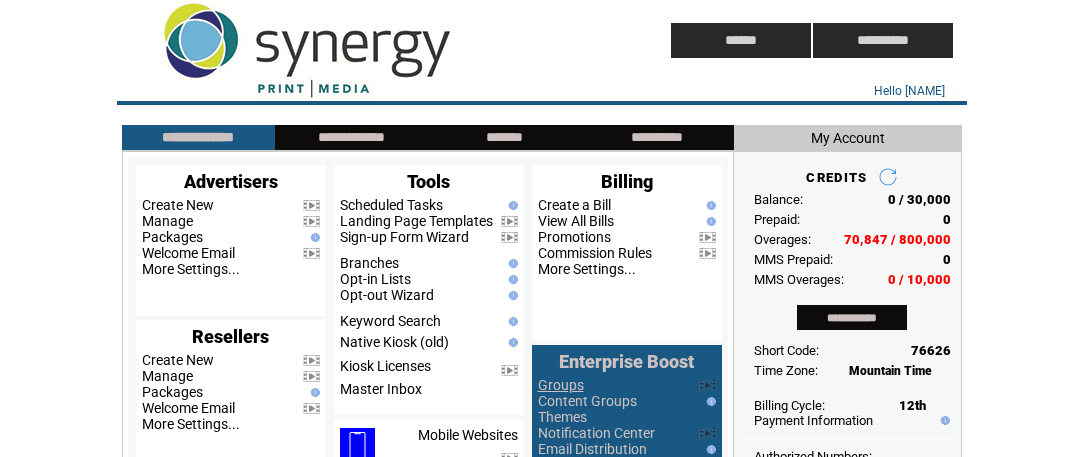 scroll, scrollTop: 0, scrollLeft: 0, axis: both 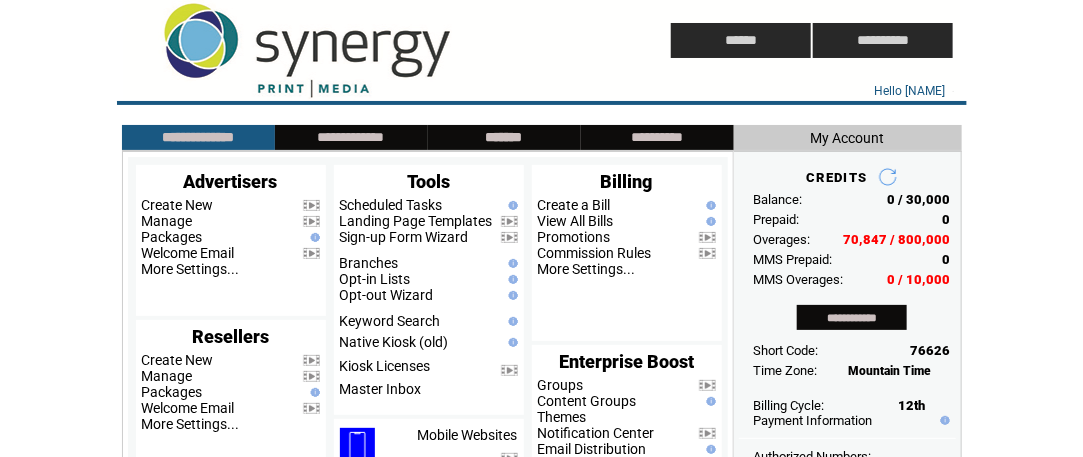 click on "*******" at bounding box center [504, 137] 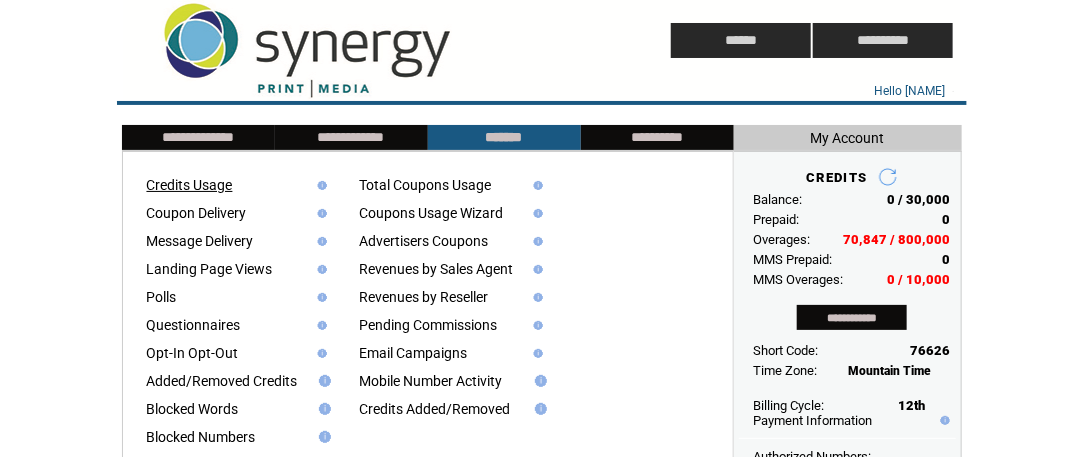 click on "Credits Usage" at bounding box center [190, 185] 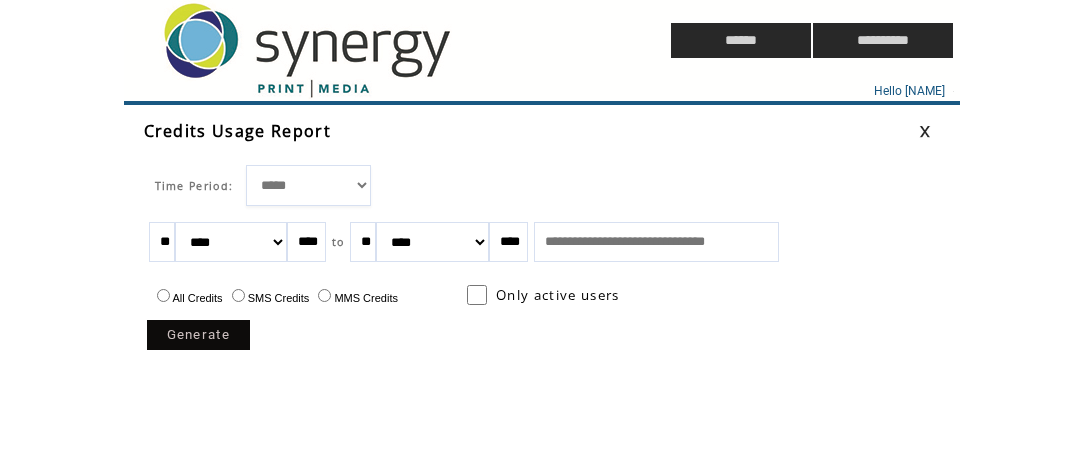 scroll, scrollTop: 0, scrollLeft: 0, axis: both 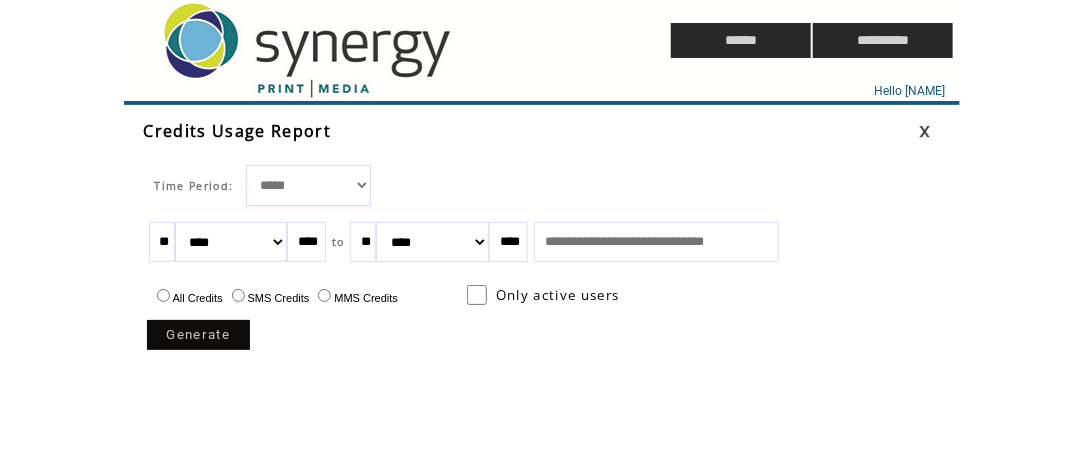 click at bounding box center [656, 242] 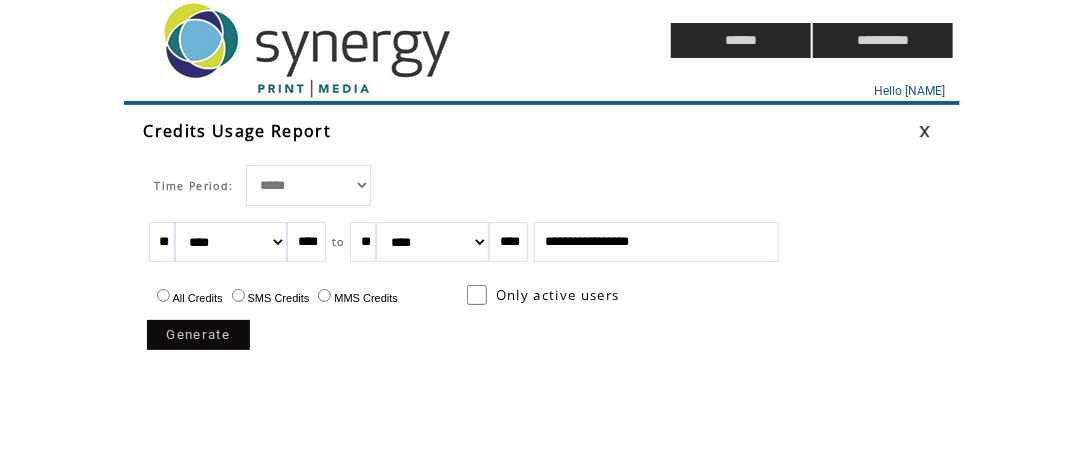 select 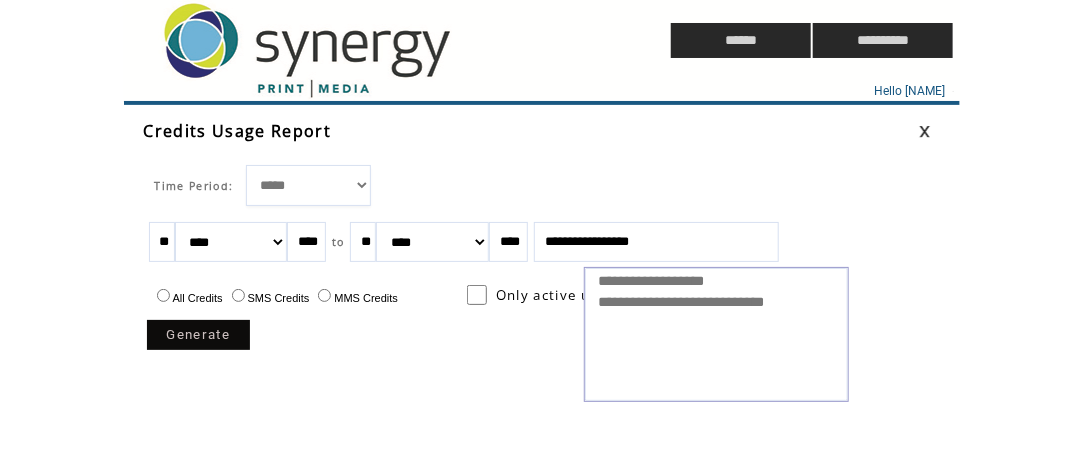 click on "Generate" at bounding box center [199, 335] 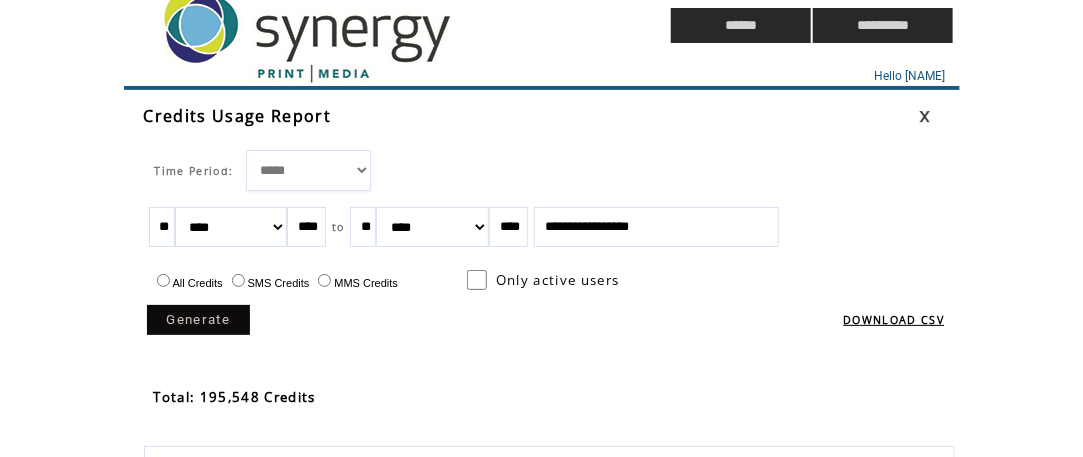 scroll, scrollTop: 0, scrollLeft: 0, axis: both 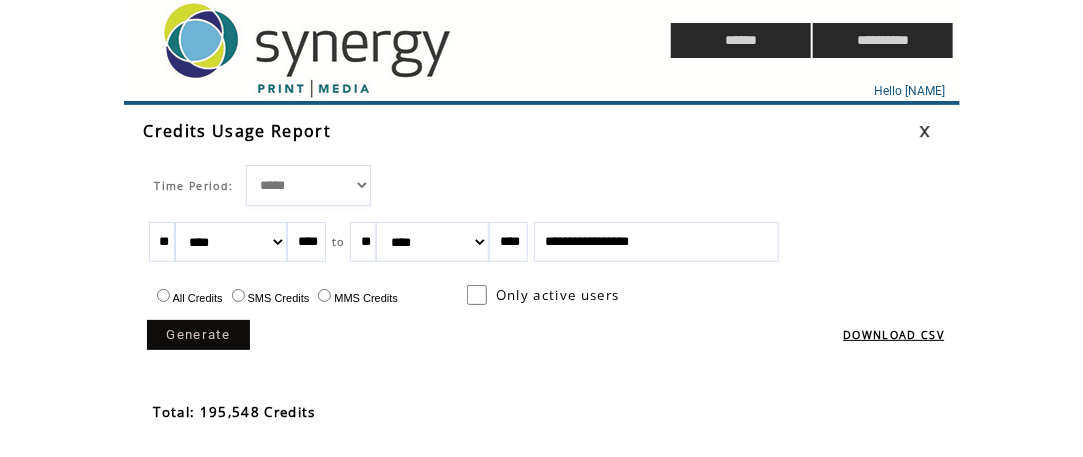 click at bounding box center (925, 131) 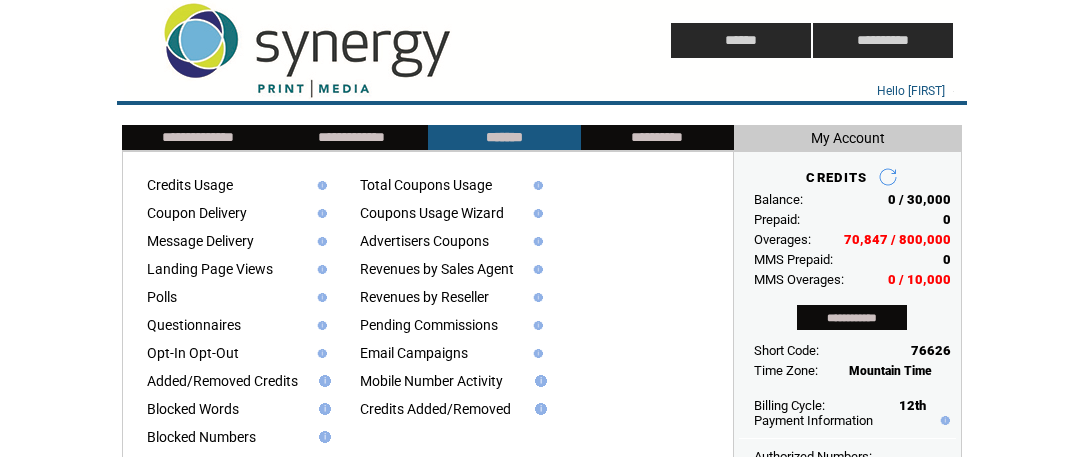scroll, scrollTop: 0, scrollLeft: 0, axis: both 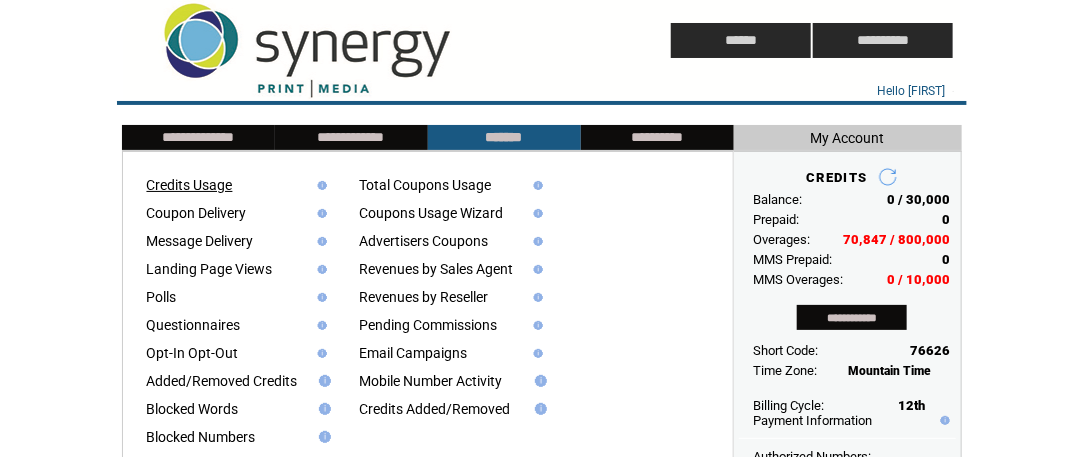 click on "Credits Usage" at bounding box center [190, 185] 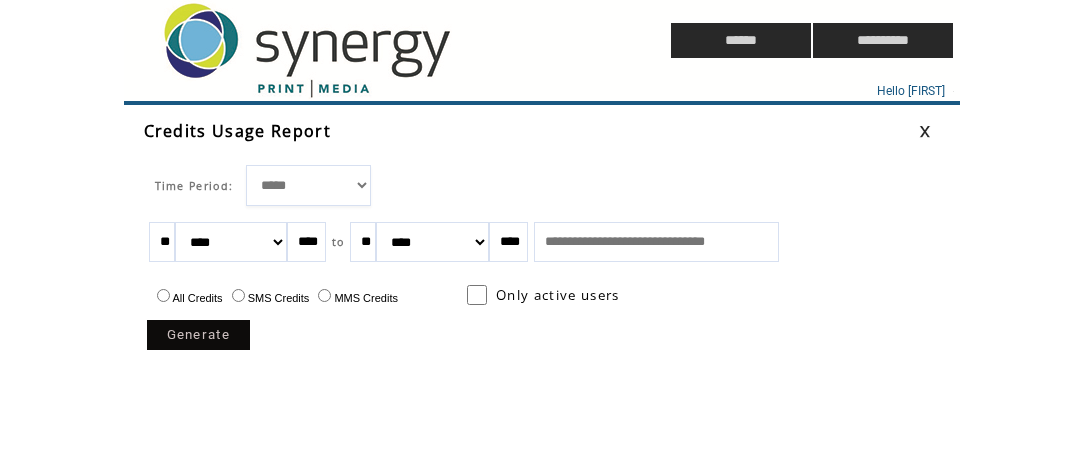 scroll, scrollTop: 0, scrollLeft: 0, axis: both 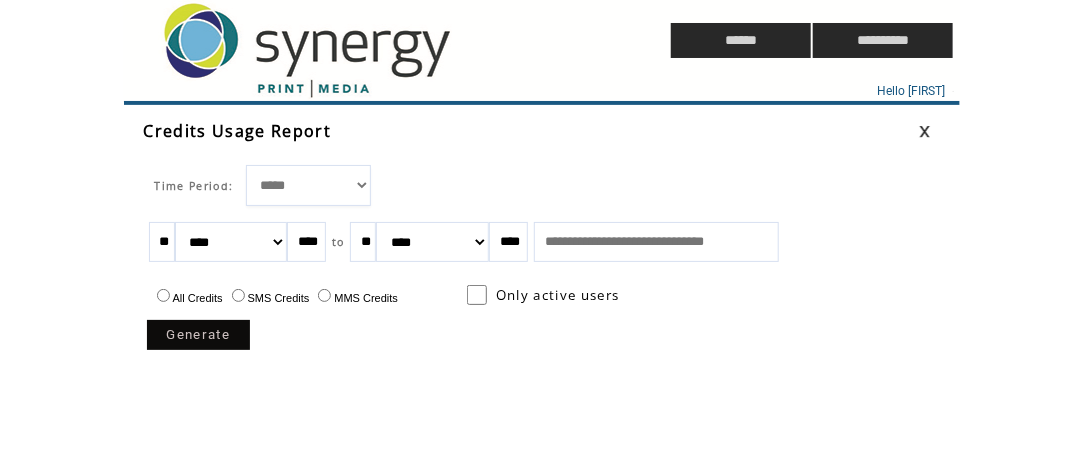 click at bounding box center (656, 242) 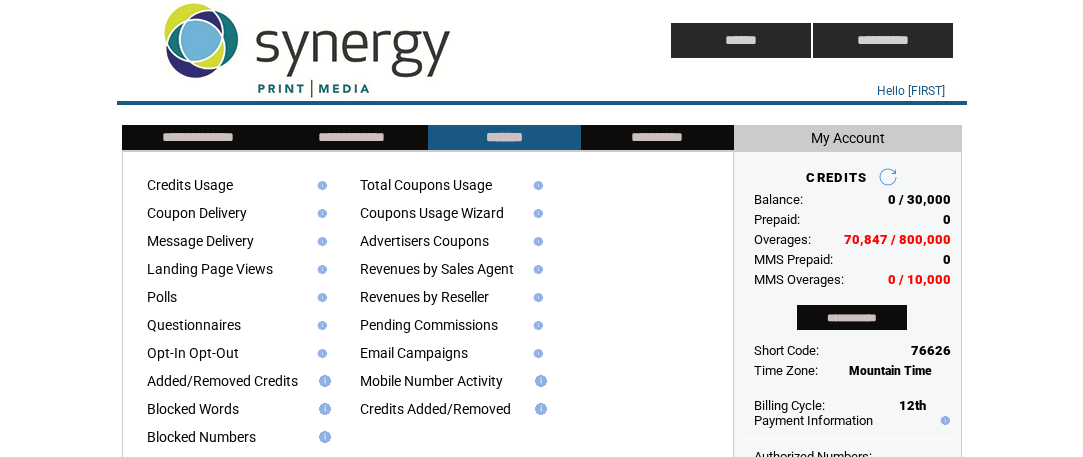 scroll, scrollTop: 0, scrollLeft: 0, axis: both 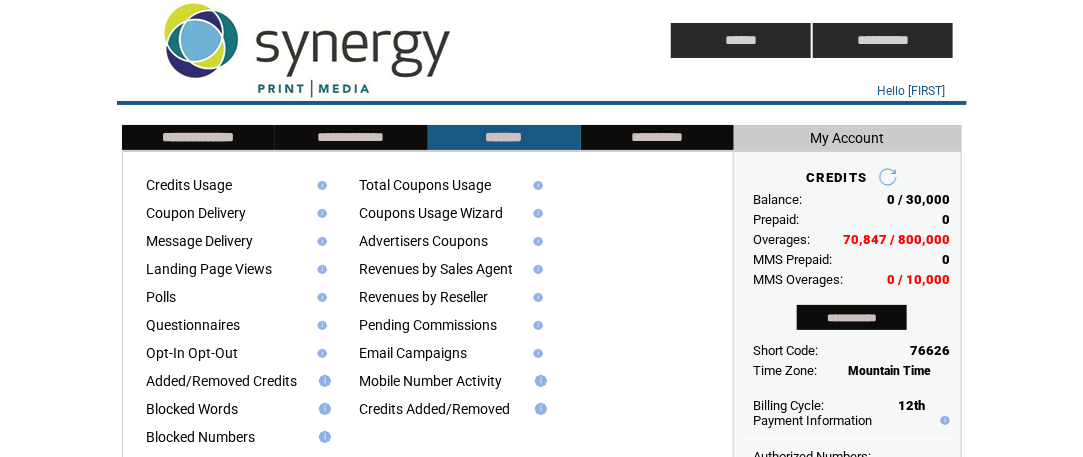 click on "**********" at bounding box center (198, 137) 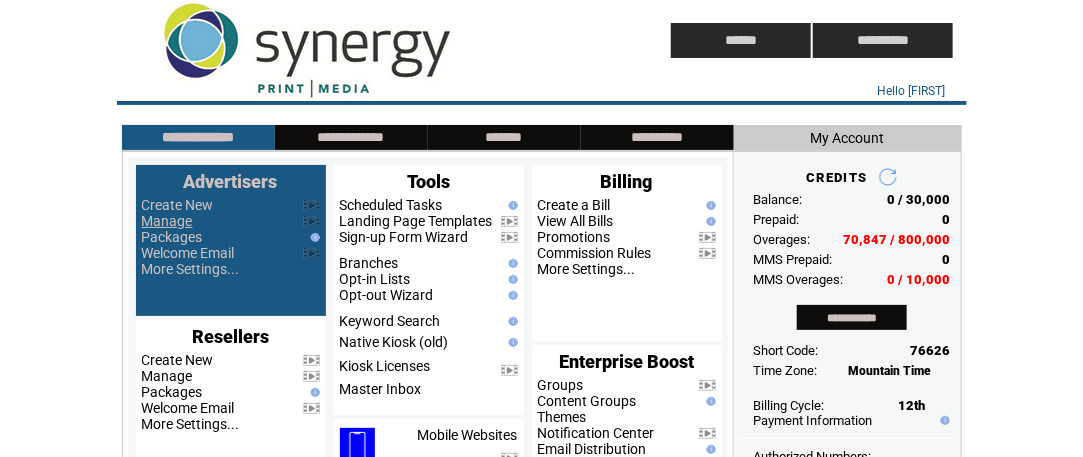 click on "Manage" at bounding box center (167, 221) 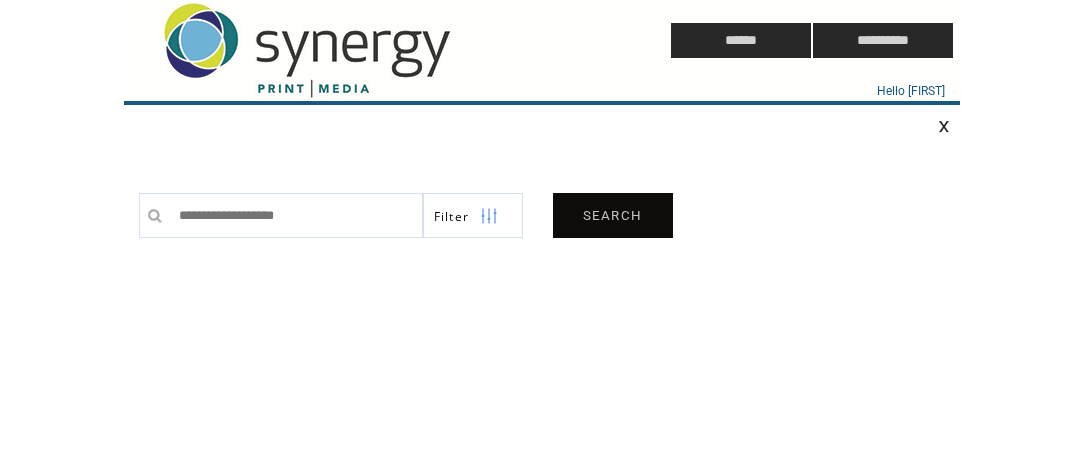 scroll, scrollTop: 0, scrollLeft: 0, axis: both 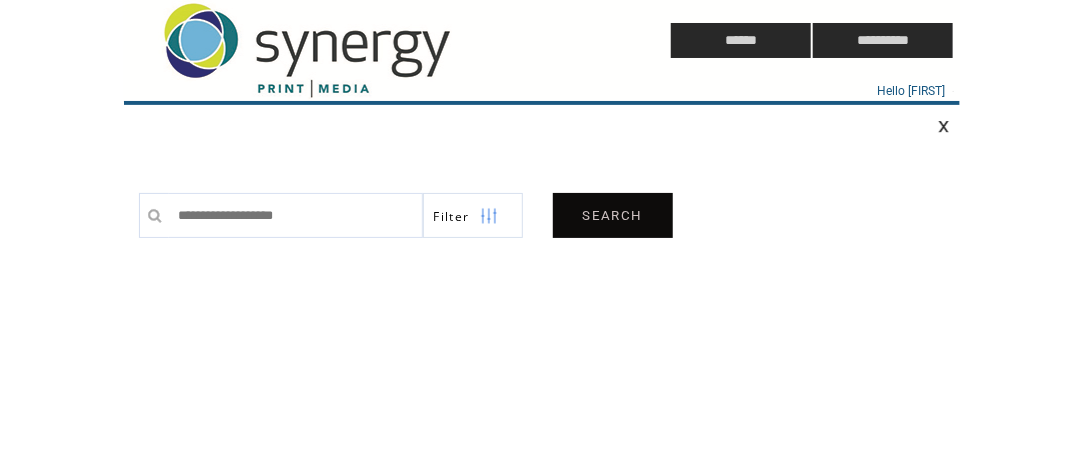 click on "SEARCH" at bounding box center [613, 215] 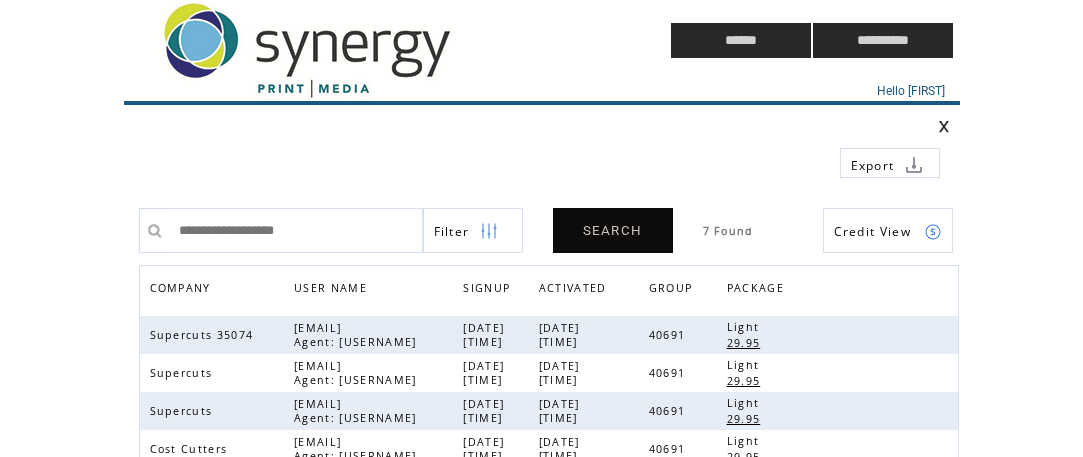 scroll, scrollTop: 0, scrollLeft: 0, axis: both 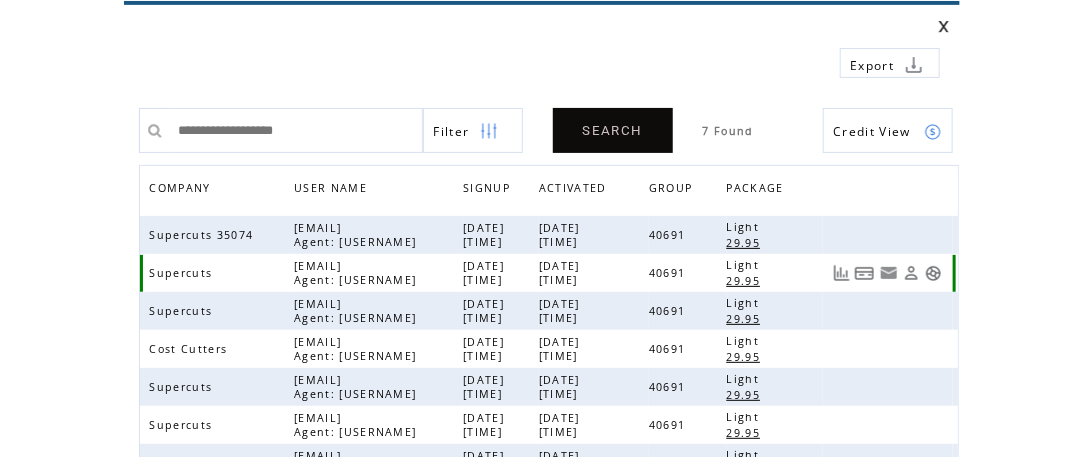 click at bounding box center [933, 273] 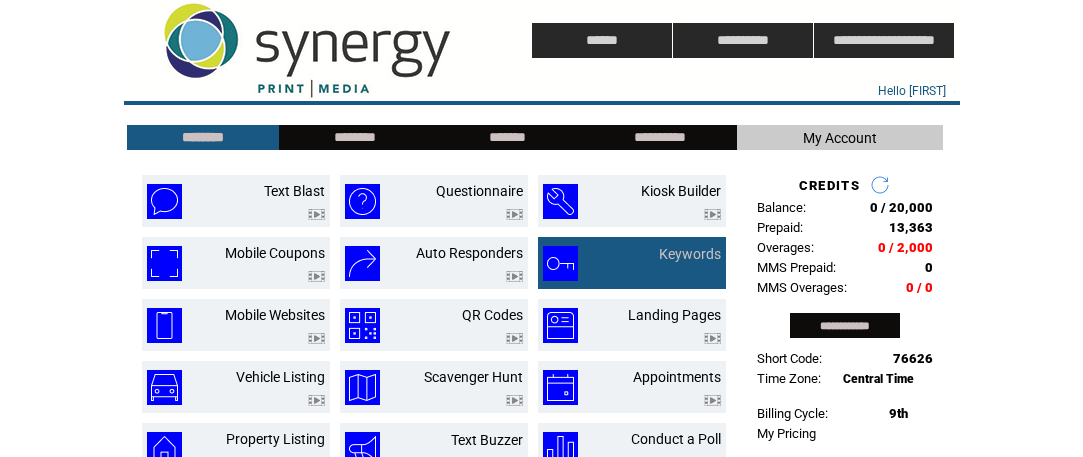 scroll, scrollTop: 0, scrollLeft: 0, axis: both 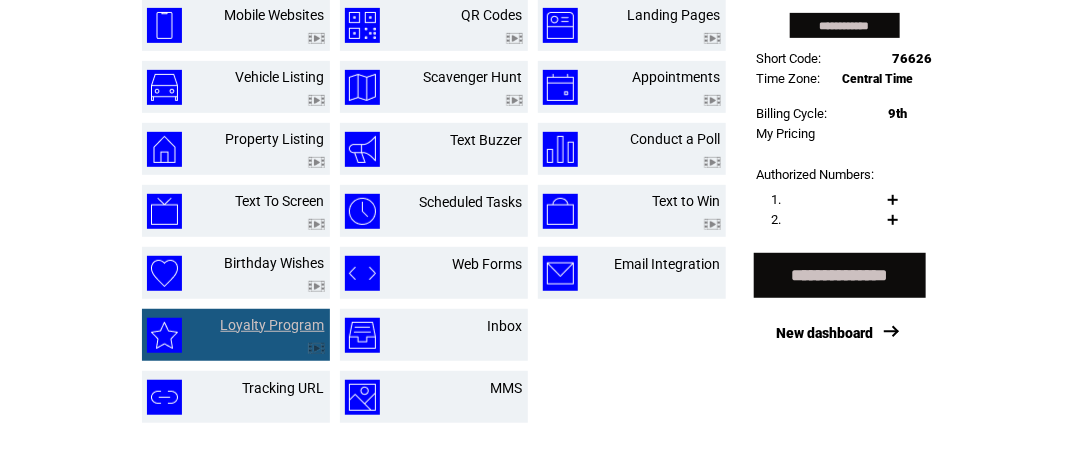 click on "Loyalty Program" at bounding box center (273, 325) 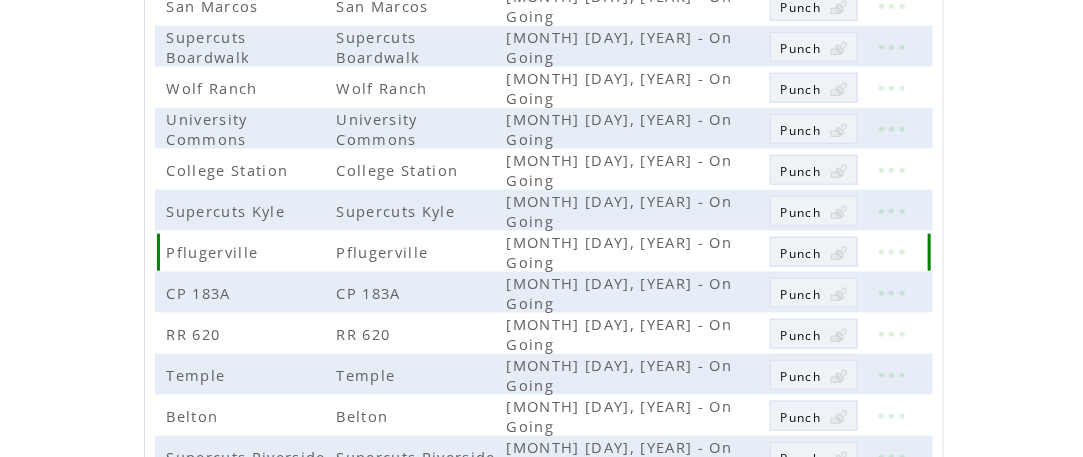 scroll, scrollTop: 700, scrollLeft: 0, axis: vertical 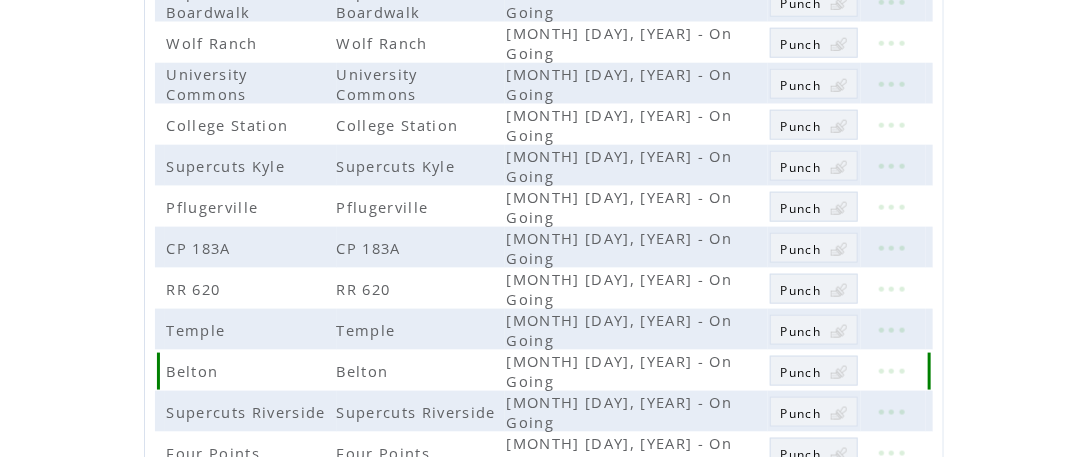 click at bounding box center (891, 371) 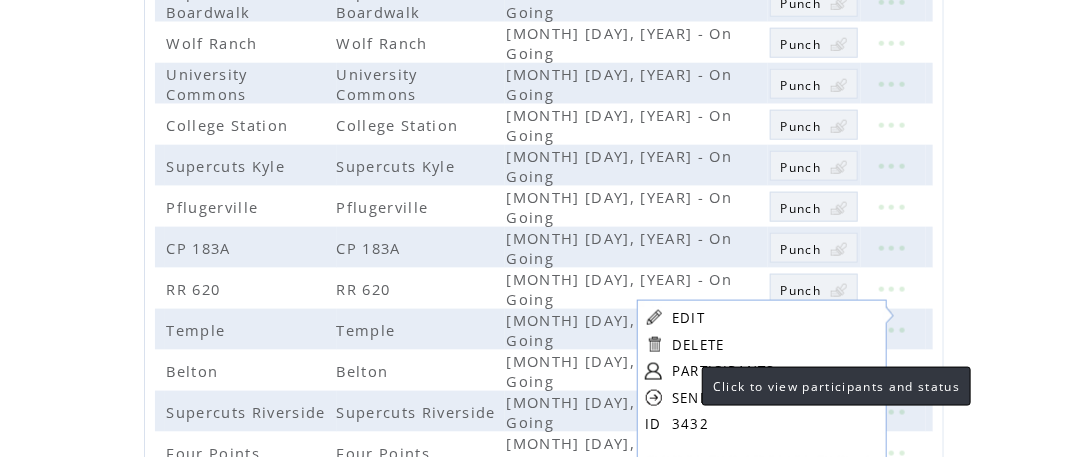 click on "PARTICIPANTS" at bounding box center [723, 371] 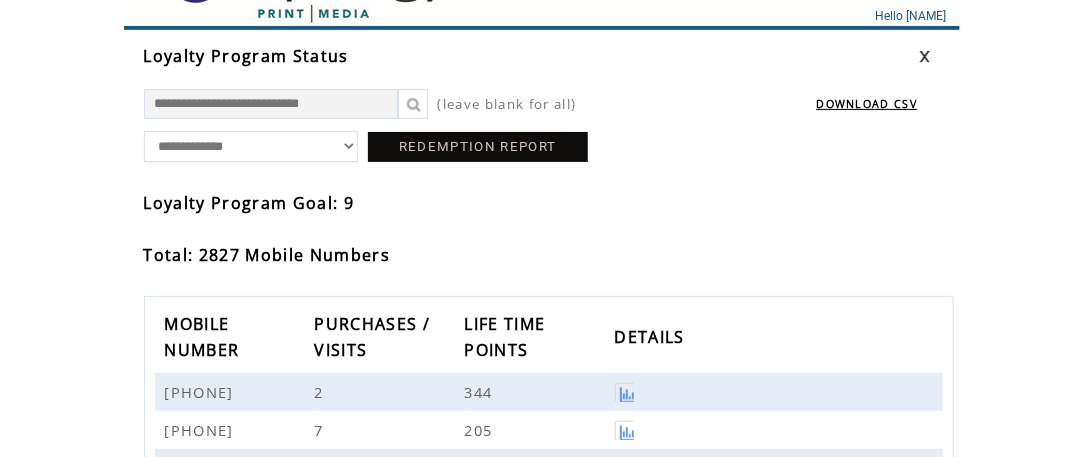 scroll, scrollTop: 0, scrollLeft: 0, axis: both 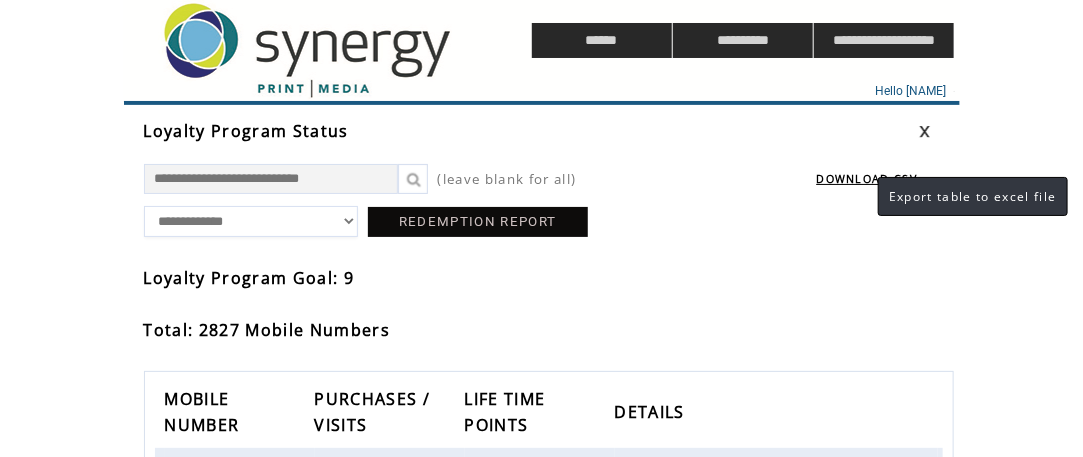 click on "DOWNLOAD CSV" at bounding box center [867, 179] 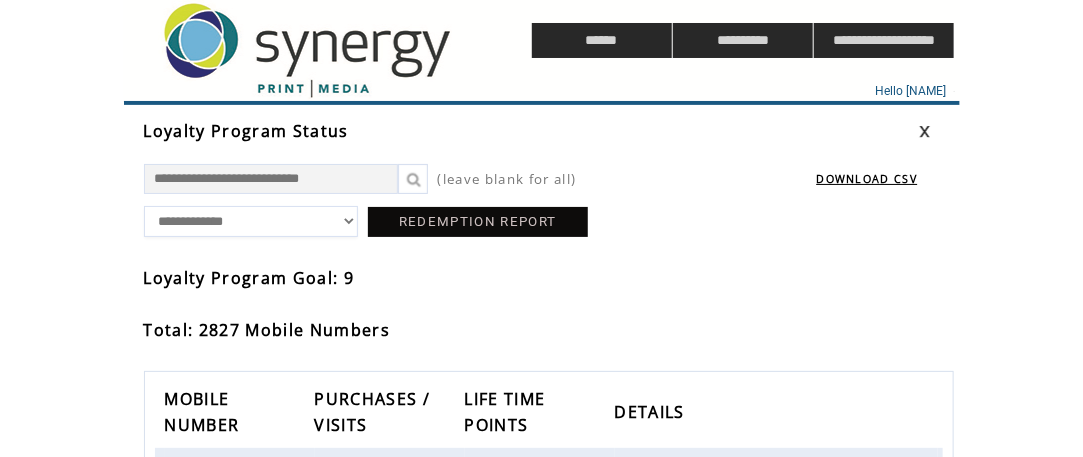 click at bounding box center [1068, 442] 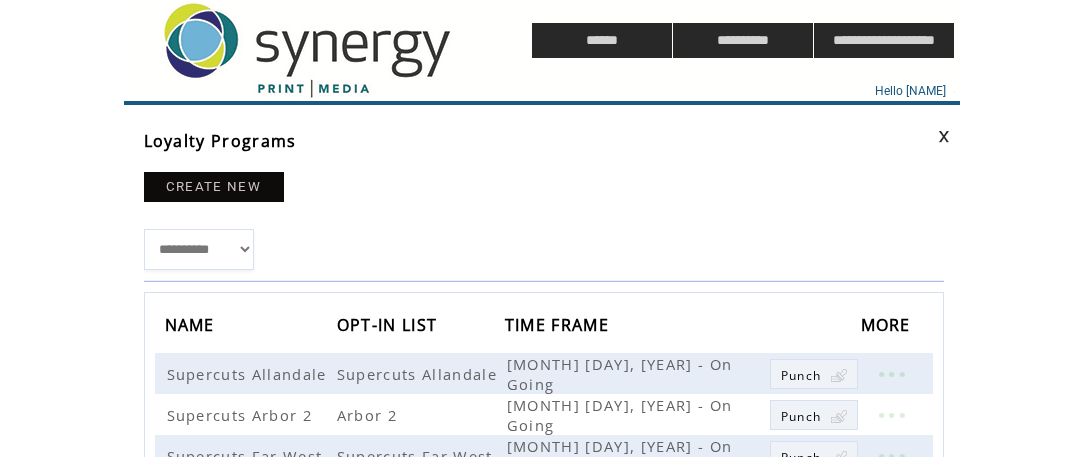 scroll, scrollTop: 700, scrollLeft: 0, axis: vertical 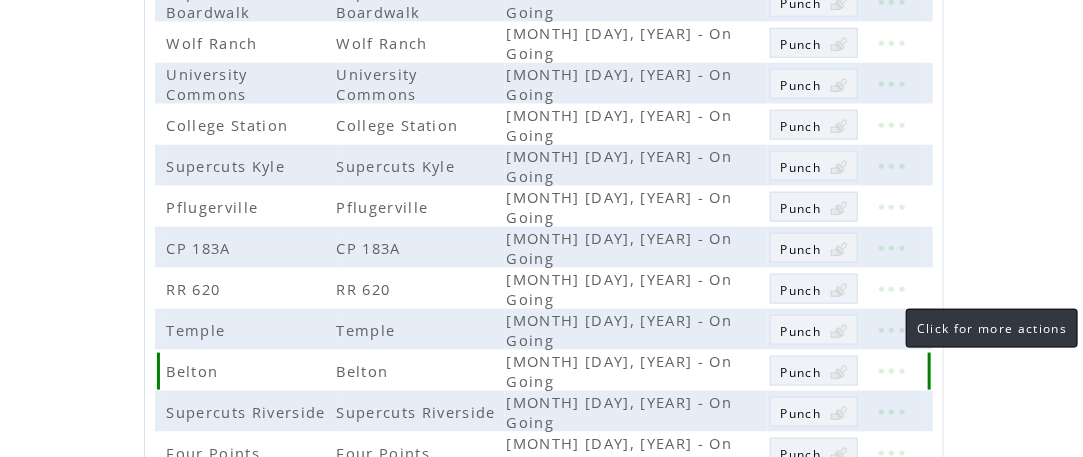 click at bounding box center (891, 371) 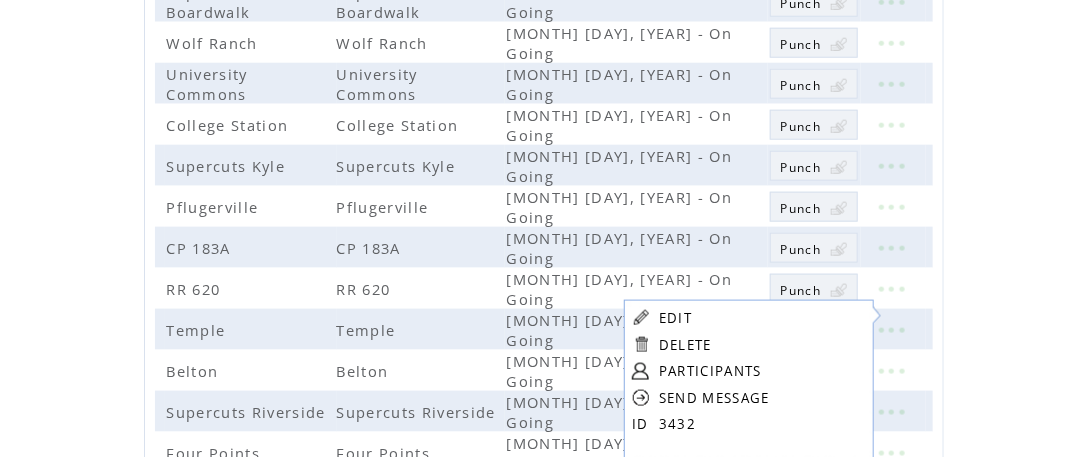 click on "PARTICIPANTS" at bounding box center (710, 371) 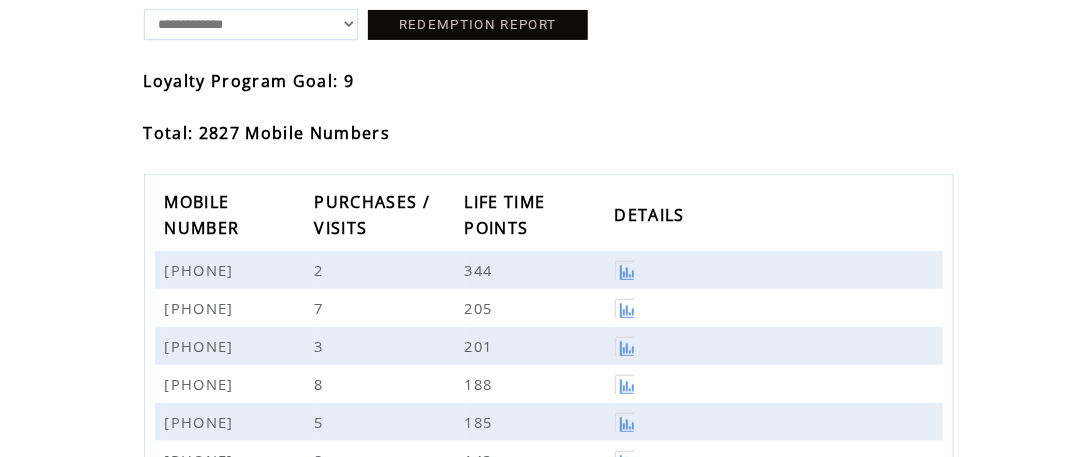 scroll, scrollTop: 200, scrollLeft: 0, axis: vertical 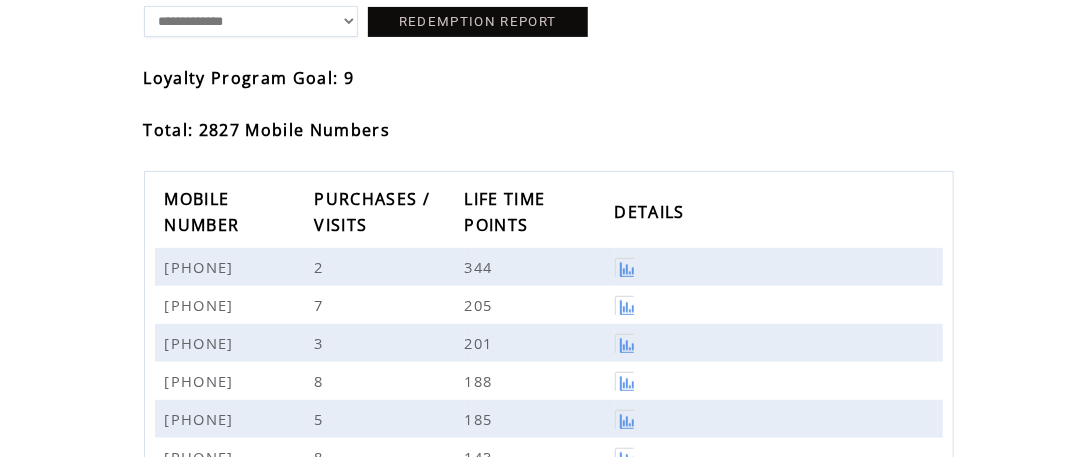 click at bounding box center (624, 267) 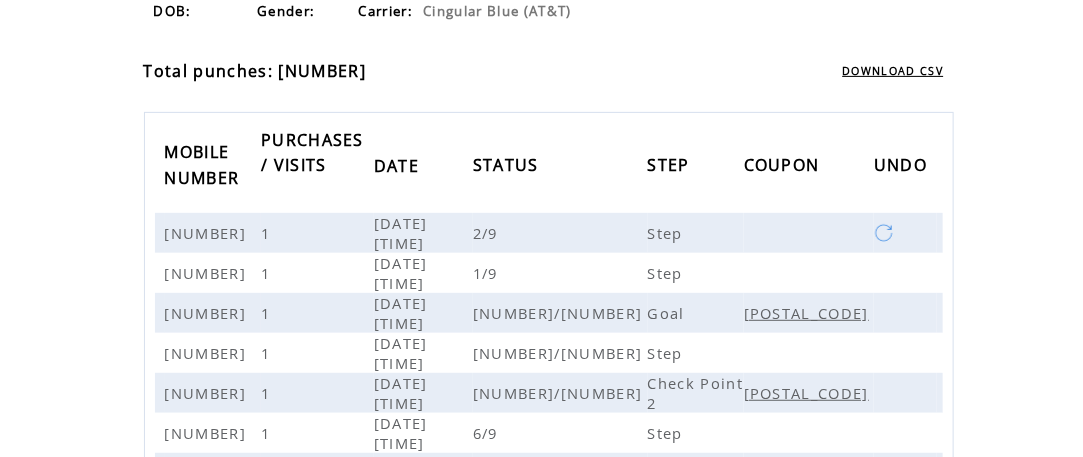 scroll, scrollTop: 0, scrollLeft: 0, axis: both 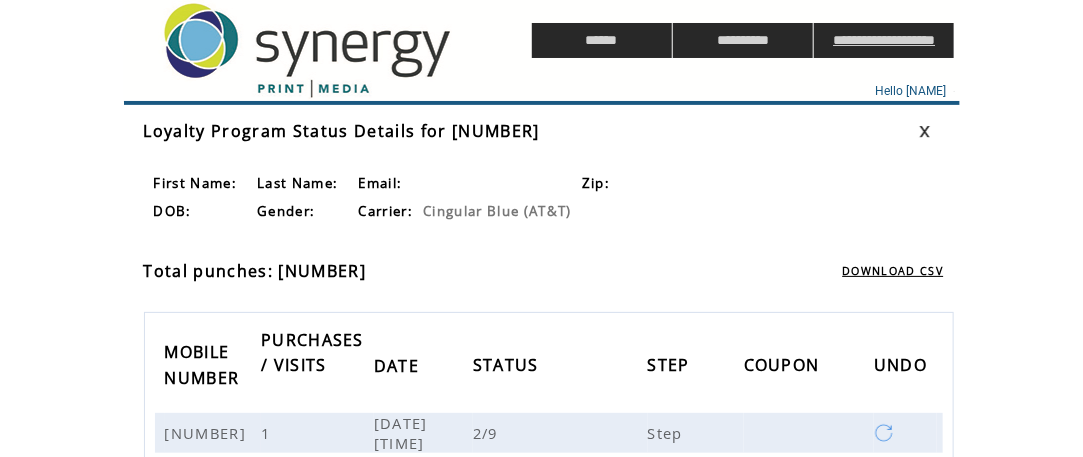 click on "**********" at bounding box center (884, 40) 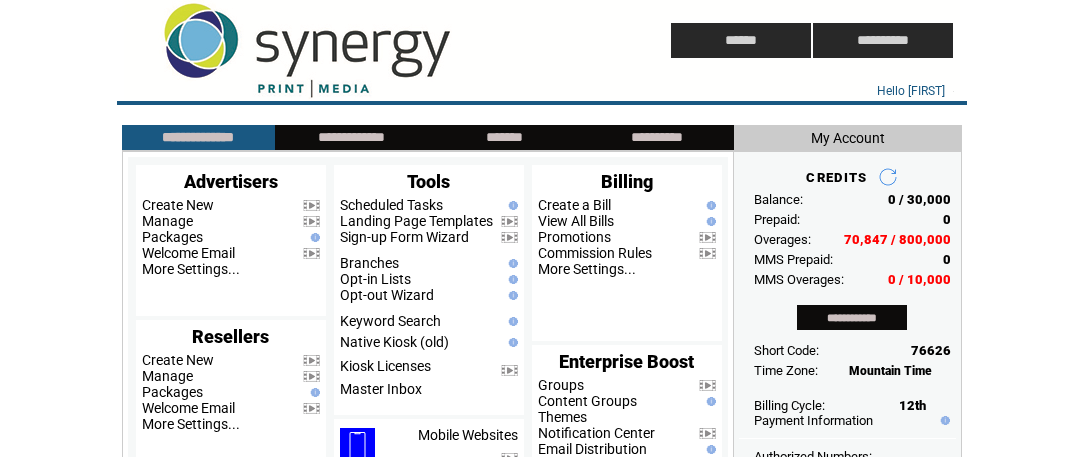 scroll, scrollTop: 0, scrollLeft: 0, axis: both 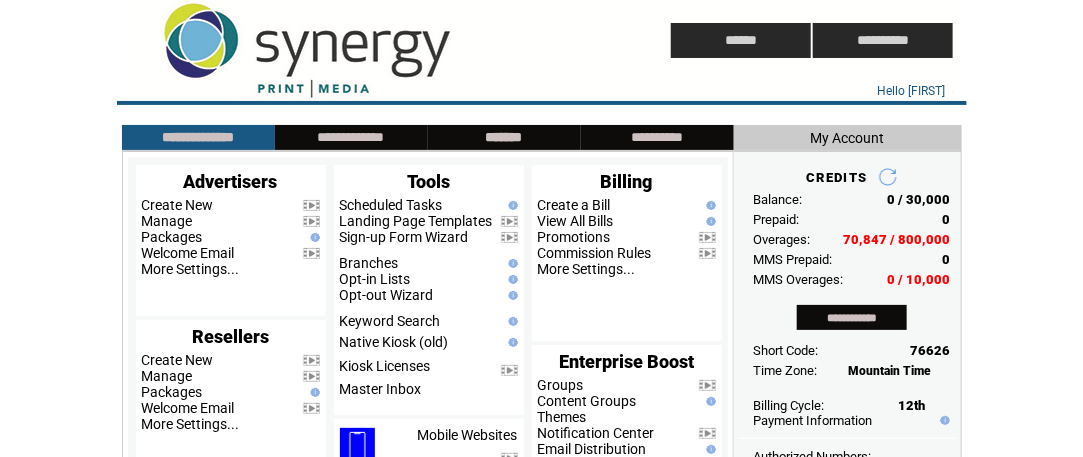 click on "*******" at bounding box center (504, 137) 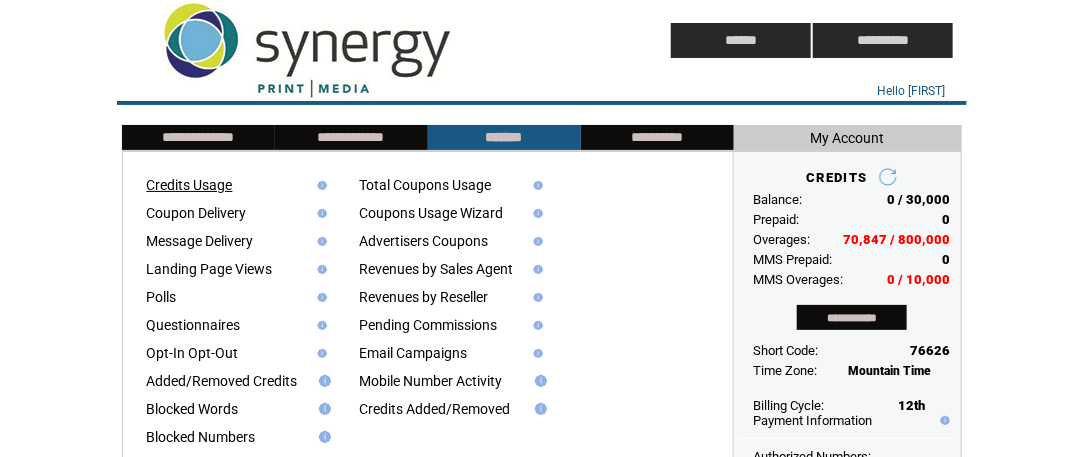 click on "Credits Usage" at bounding box center [190, 185] 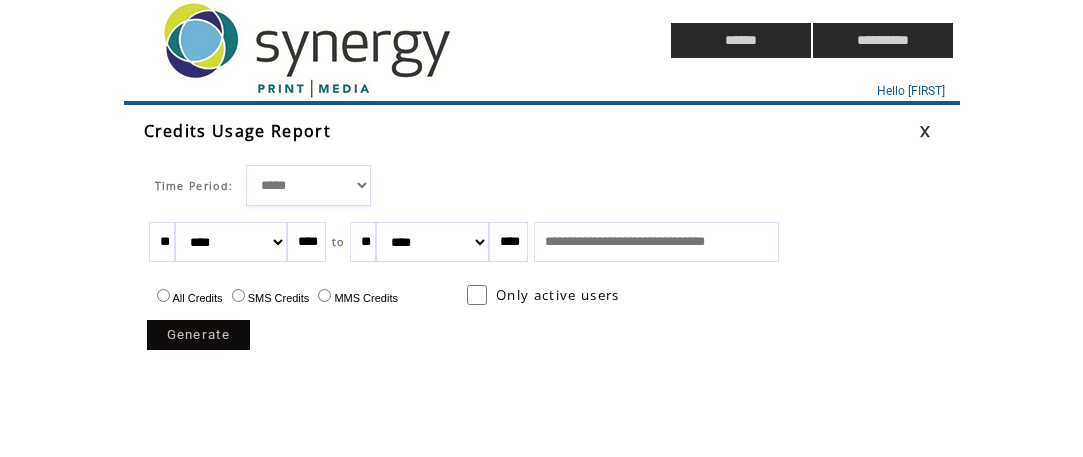 scroll, scrollTop: 0, scrollLeft: 0, axis: both 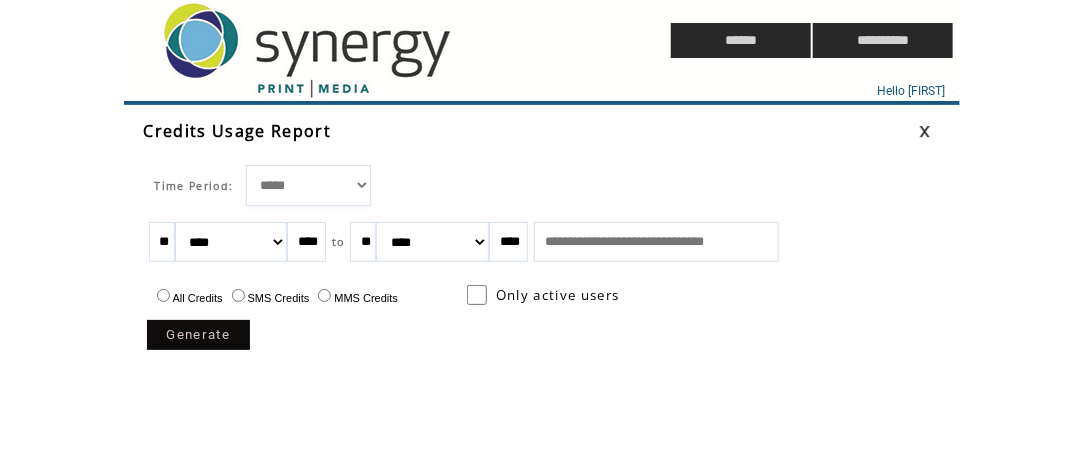 click at bounding box center [925, 131] 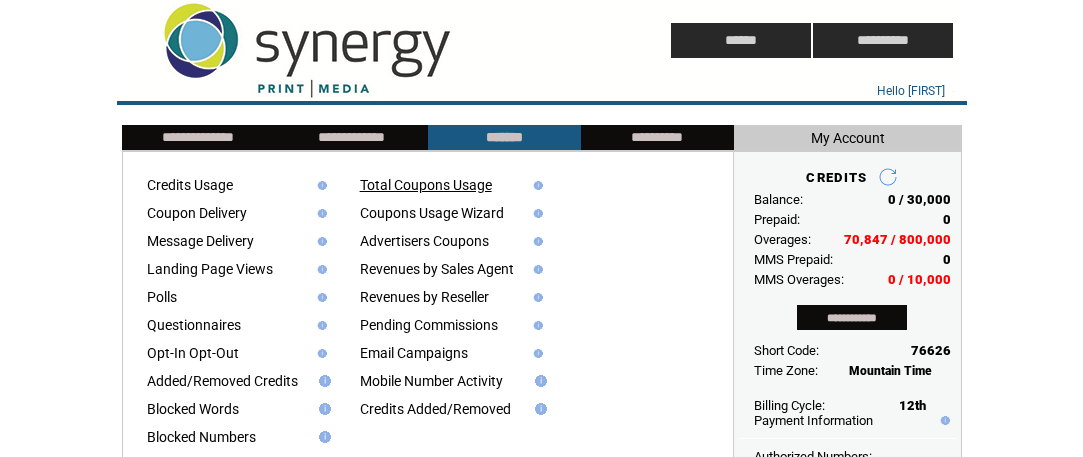 scroll, scrollTop: 0, scrollLeft: 0, axis: both 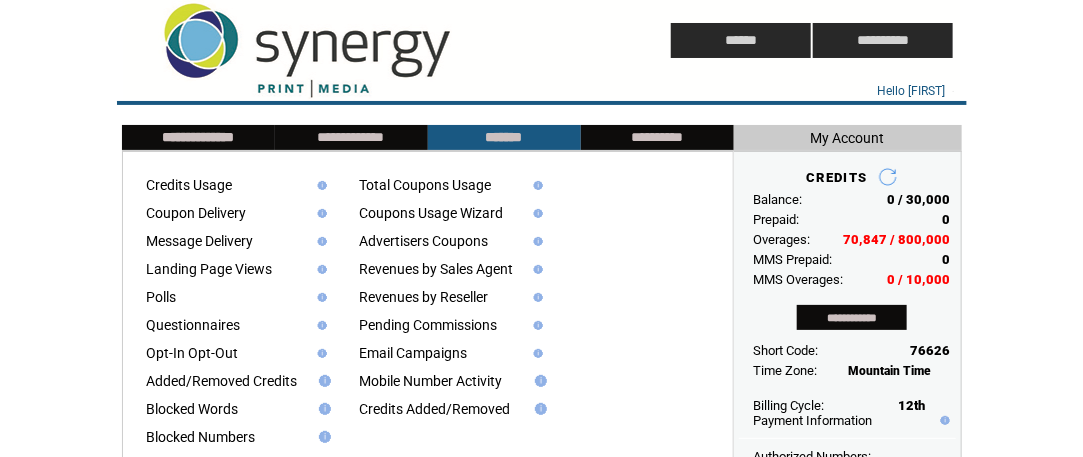 click on "**********" at bounding box center (198, 137) 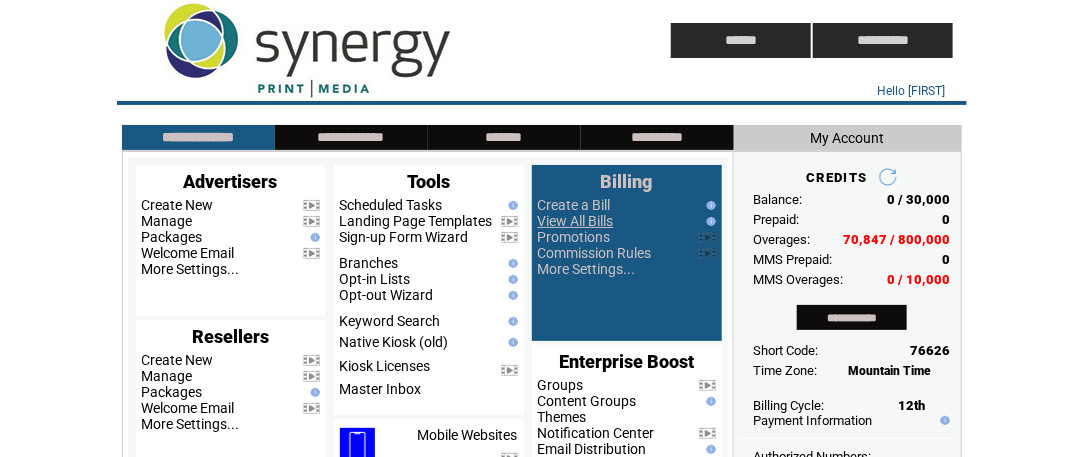 click on "View All Bills" at bounding box center (576, 221) 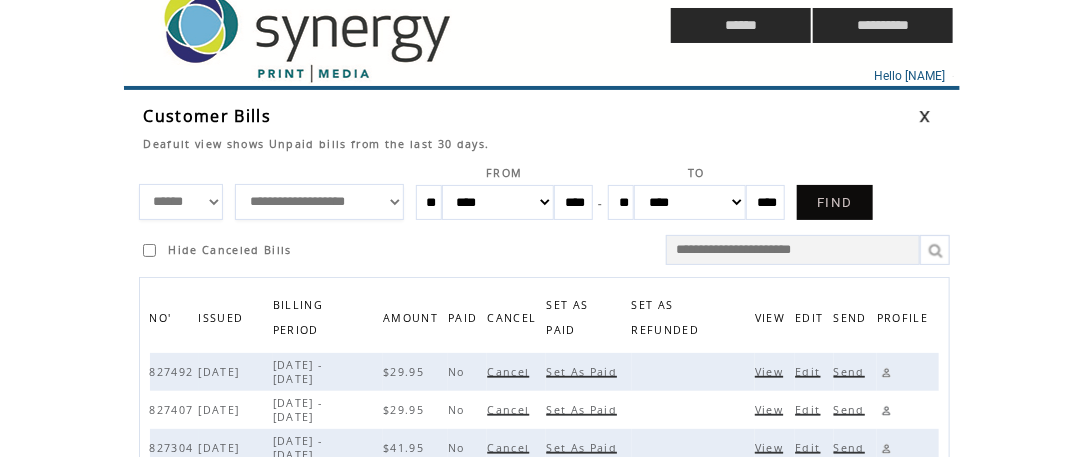 scroll, scrollTop: 0, scrollLeft: 0, axis: both 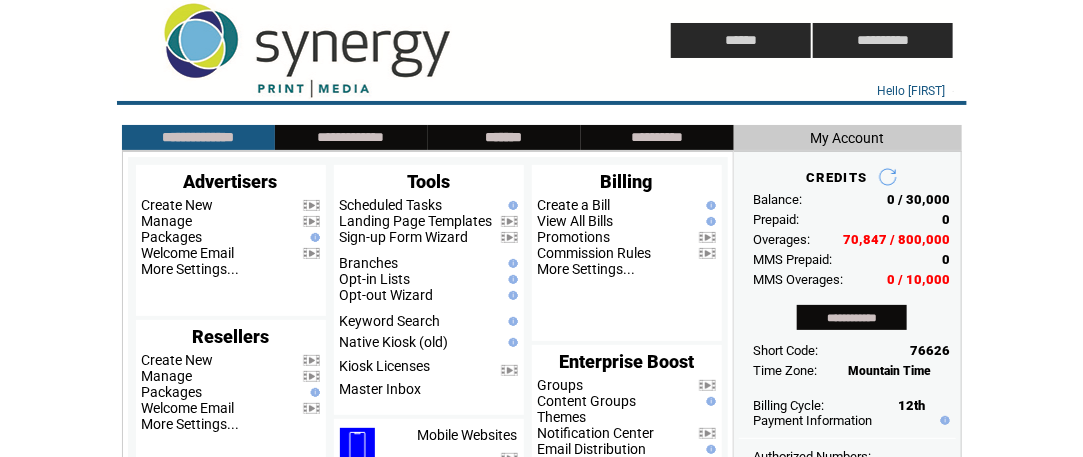 click on "*******" at bounding box center (504, 137) 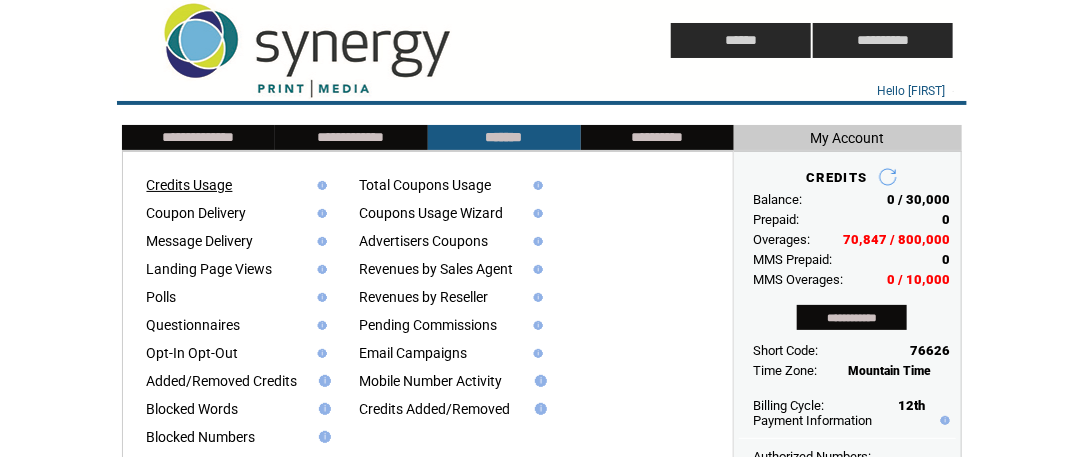 click on "Credits Usage" at bounding box center [190, 185] 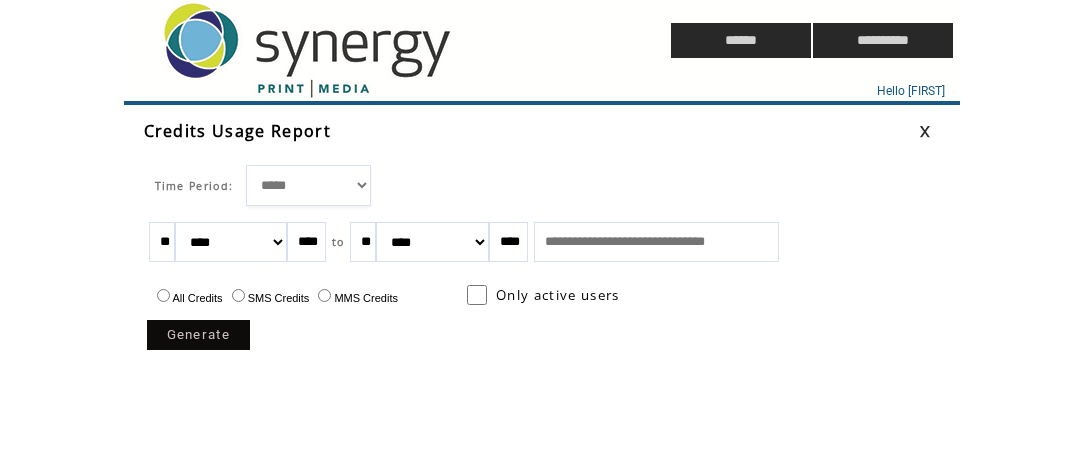 scroll, scrollTop: 0, scrollLeft: 0, axis: both 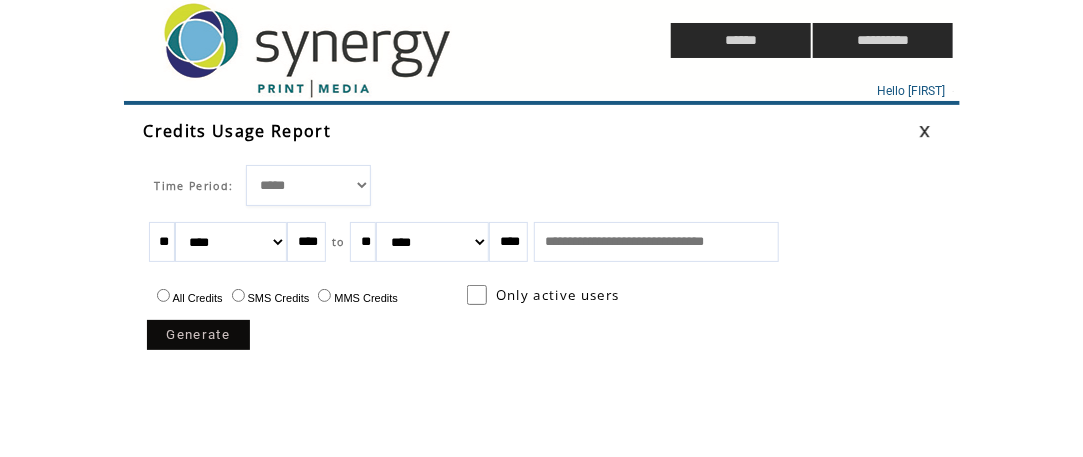 click on "******* 		 ******** 		 ***** 		 ***** 		 *** 		 **** 		 **** 		 ****** 		 ********* 		 ******* 		 ******** 		 ********" at bounding box center (231, 242) 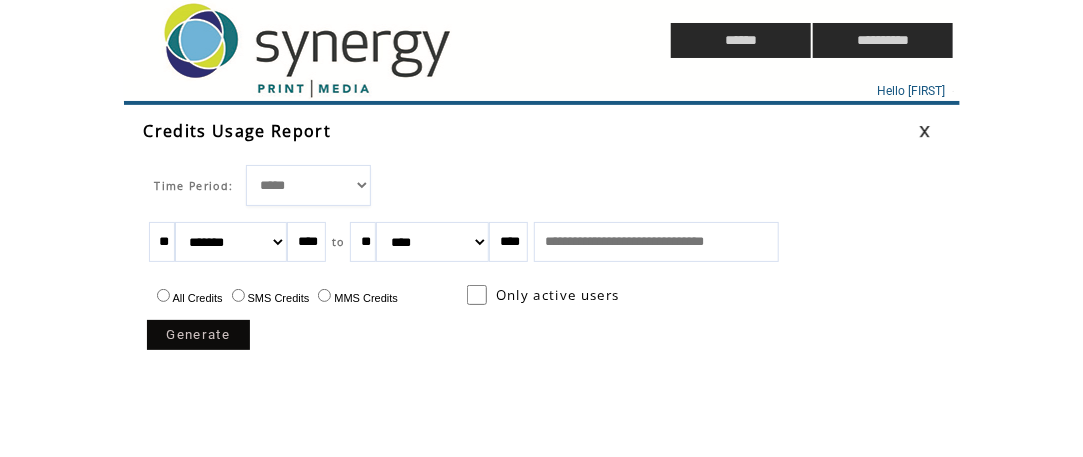 click on "******* 		 ******** 		 ***** 		 ***** 		 *** 		 **** 		 **** 		 ****** 		 ********* 		 ******* 		 ******** 		 ********" at bounding box center (432, 242) 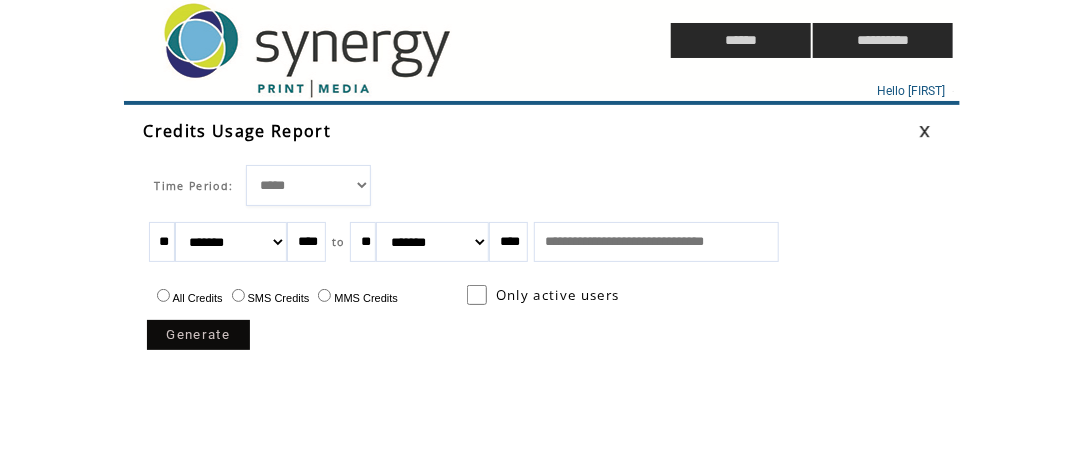 click on "******* 		 ******** 		 ***** 		 ***** 		 *** 		 **** 		 **** 		 ****** 		 ********* 		 ******* 		 ******** 		 ********" at bounding box center [432, 242] 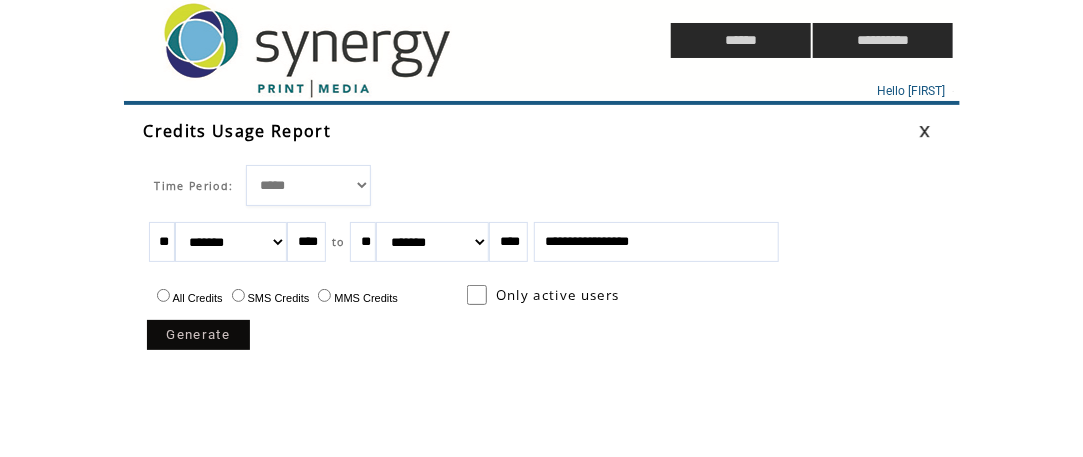 select 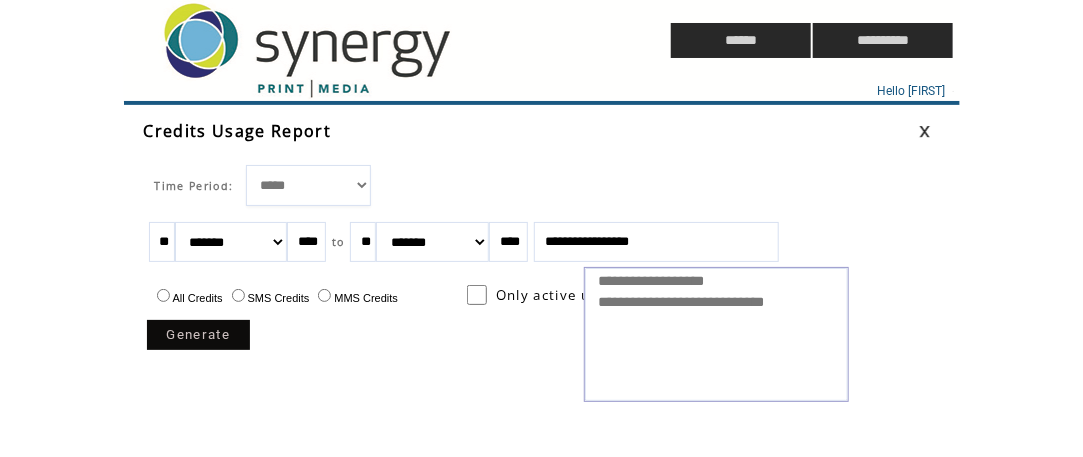 click on "Generate" at bounding box center (199, 335) 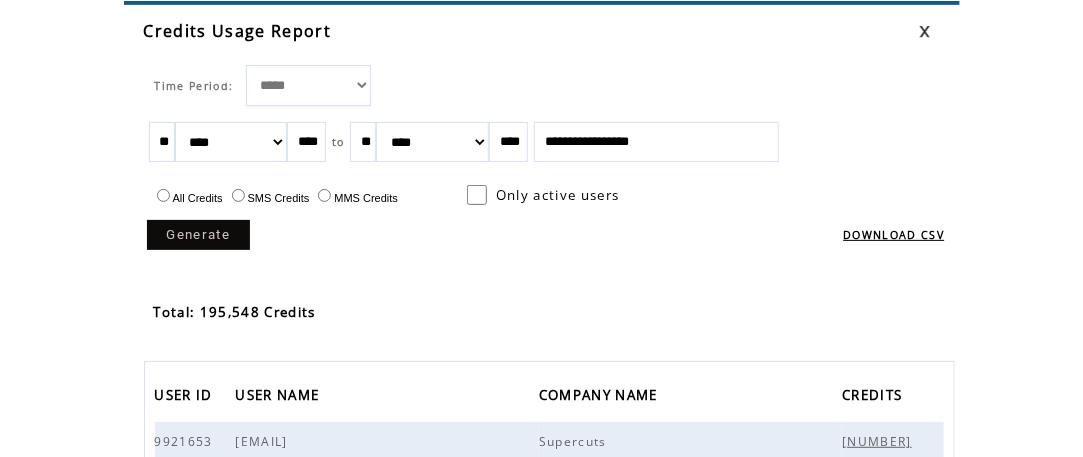 scroll, scrollTop: 0, scrollLeft: 0, axis: both 